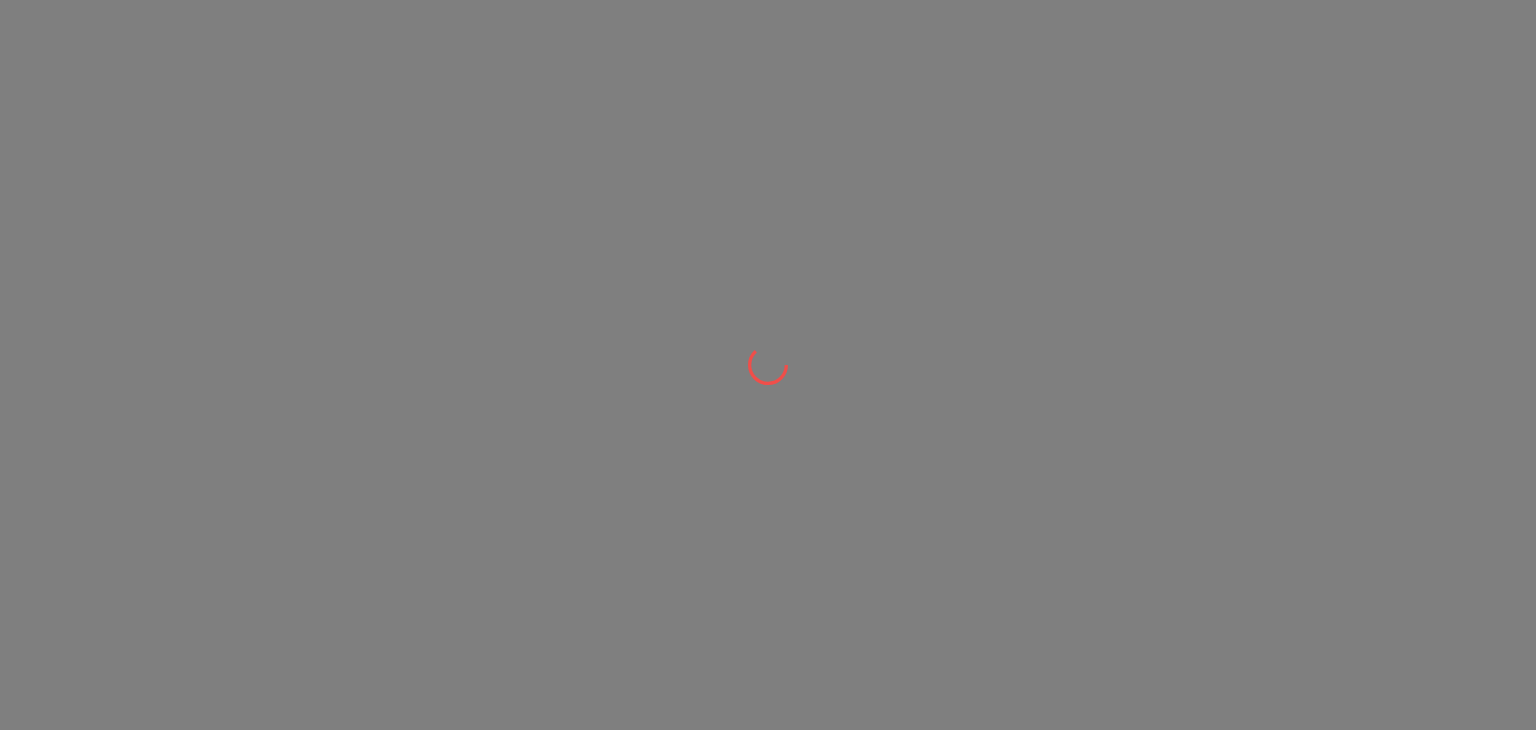 scroll, scrollTop: 0, scrollLeft: 0, axis: both 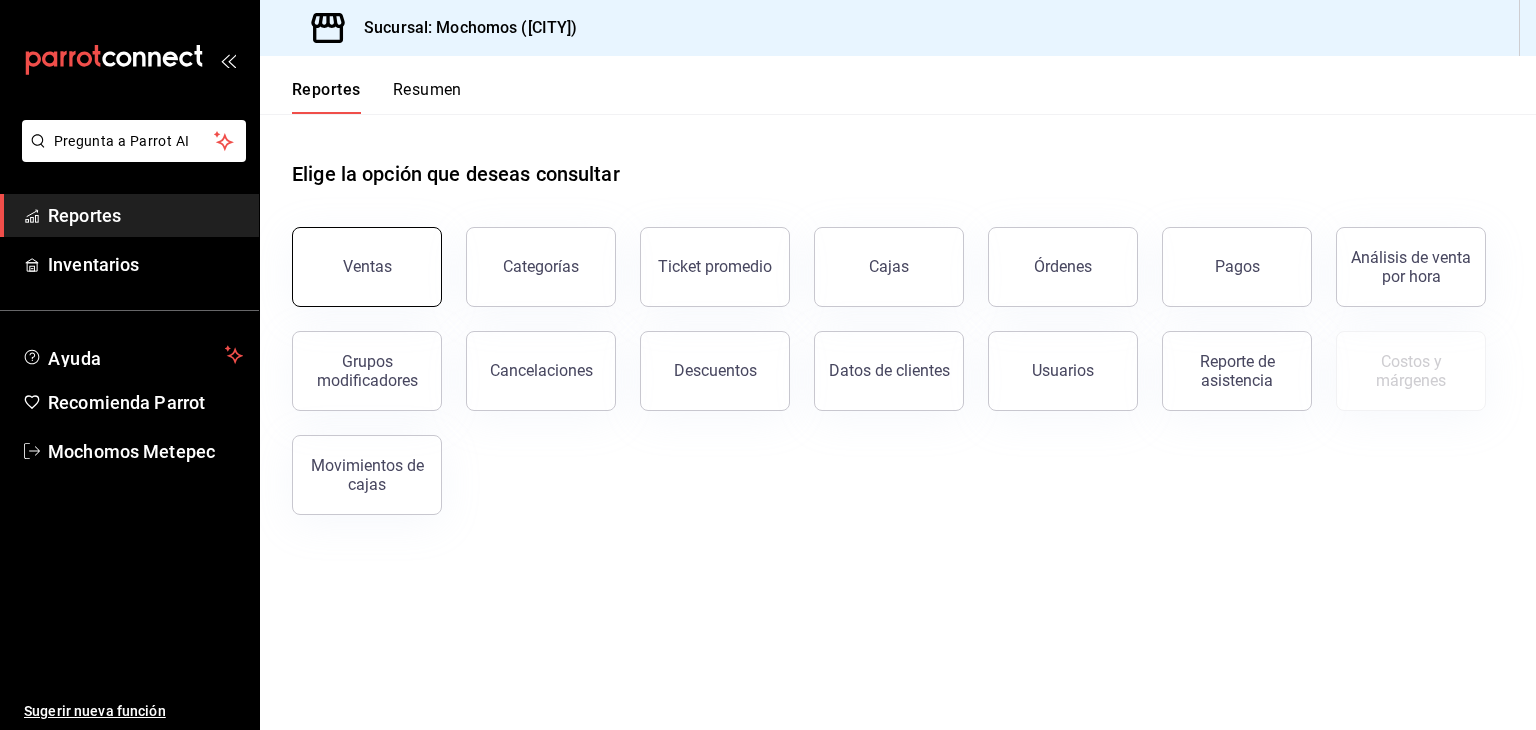 click on "Ventas" at bounding box center (367, 267) 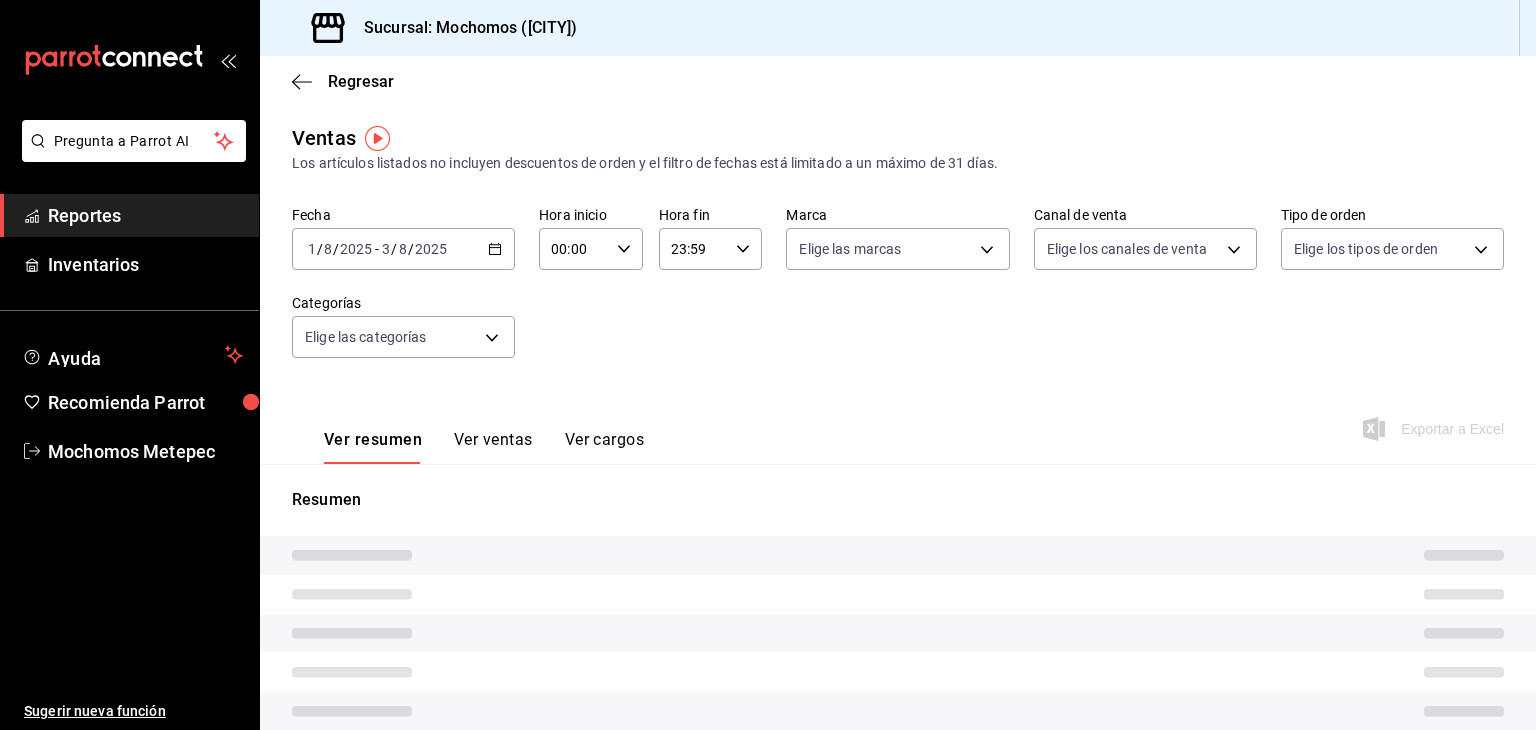 type on "05:00" 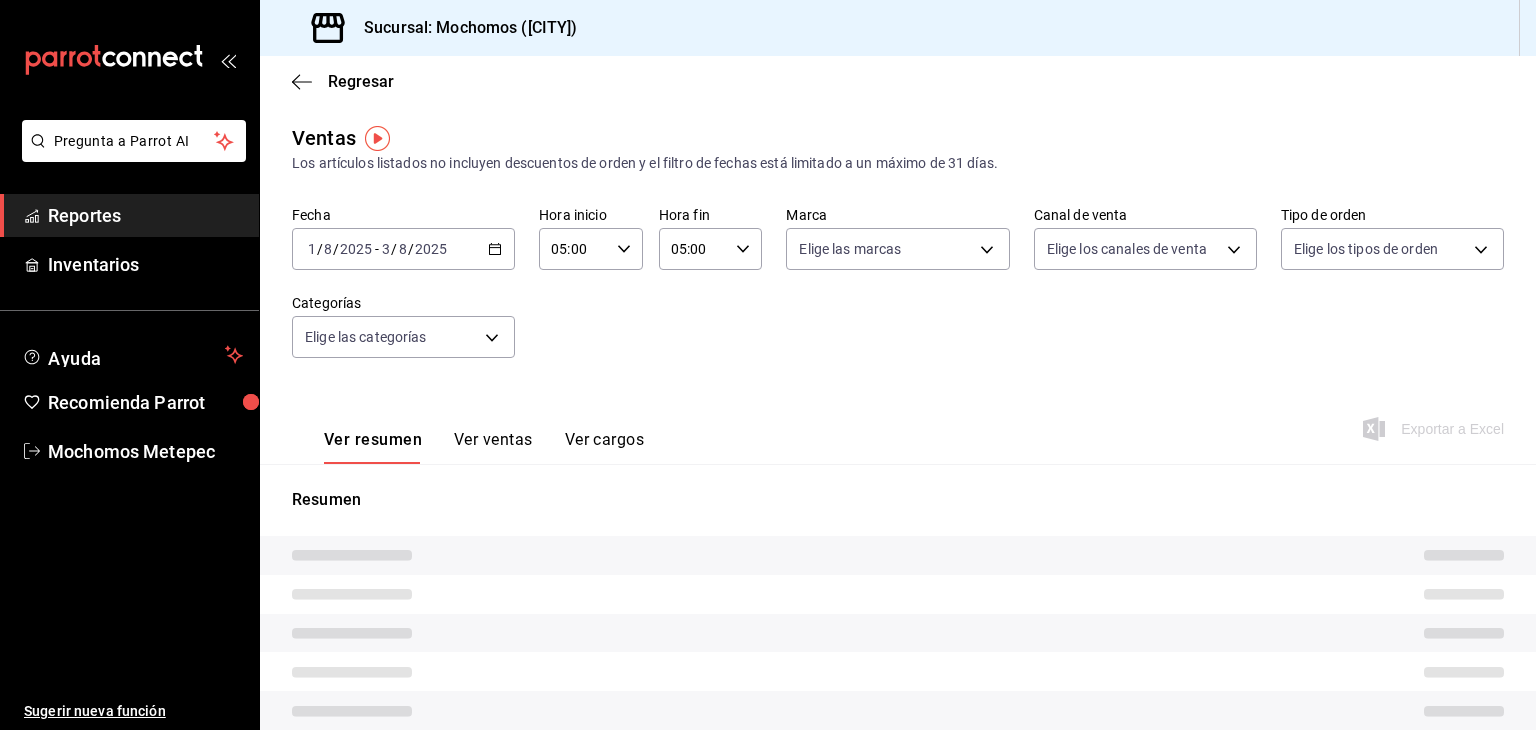 type on "PARROT,UBER_EATS,RAPPI,DIDI_FOOD,ONLINE" 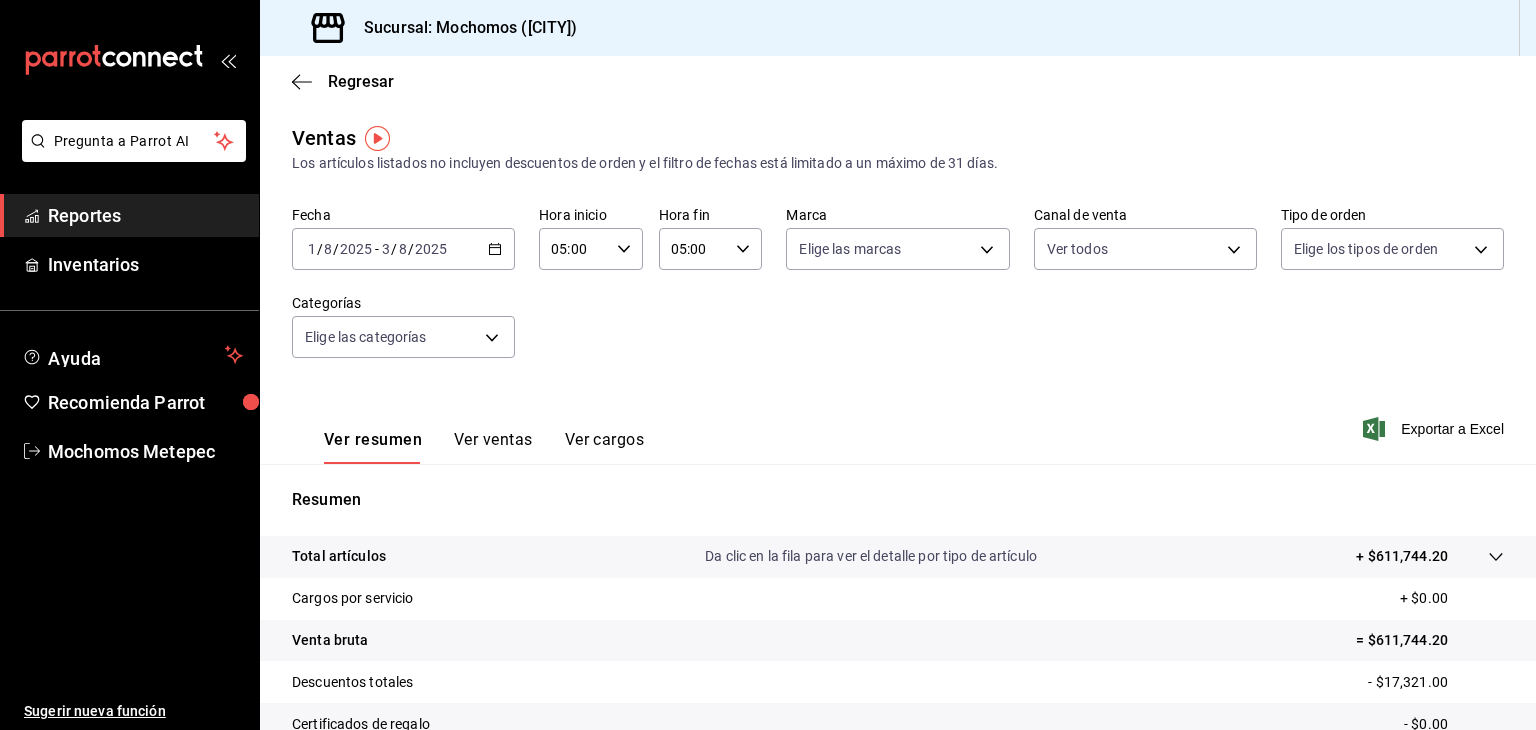 click on "2025-08-01 1 / 8 / 2025 - 2025-08-03 3 / 8 / 2025" at bounding box center (403, 249) 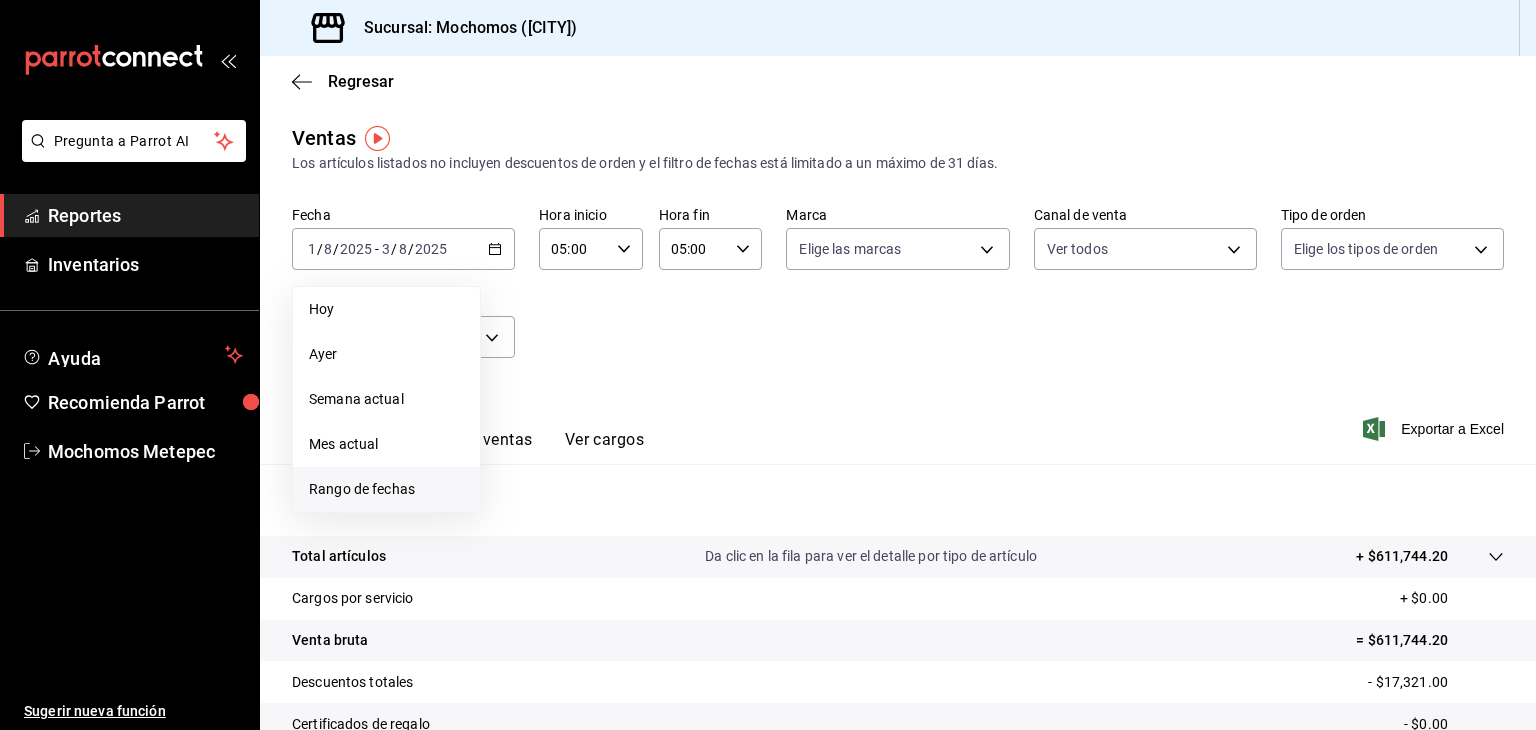 click on "Rango de fechas" at bounding box center (386, 489) 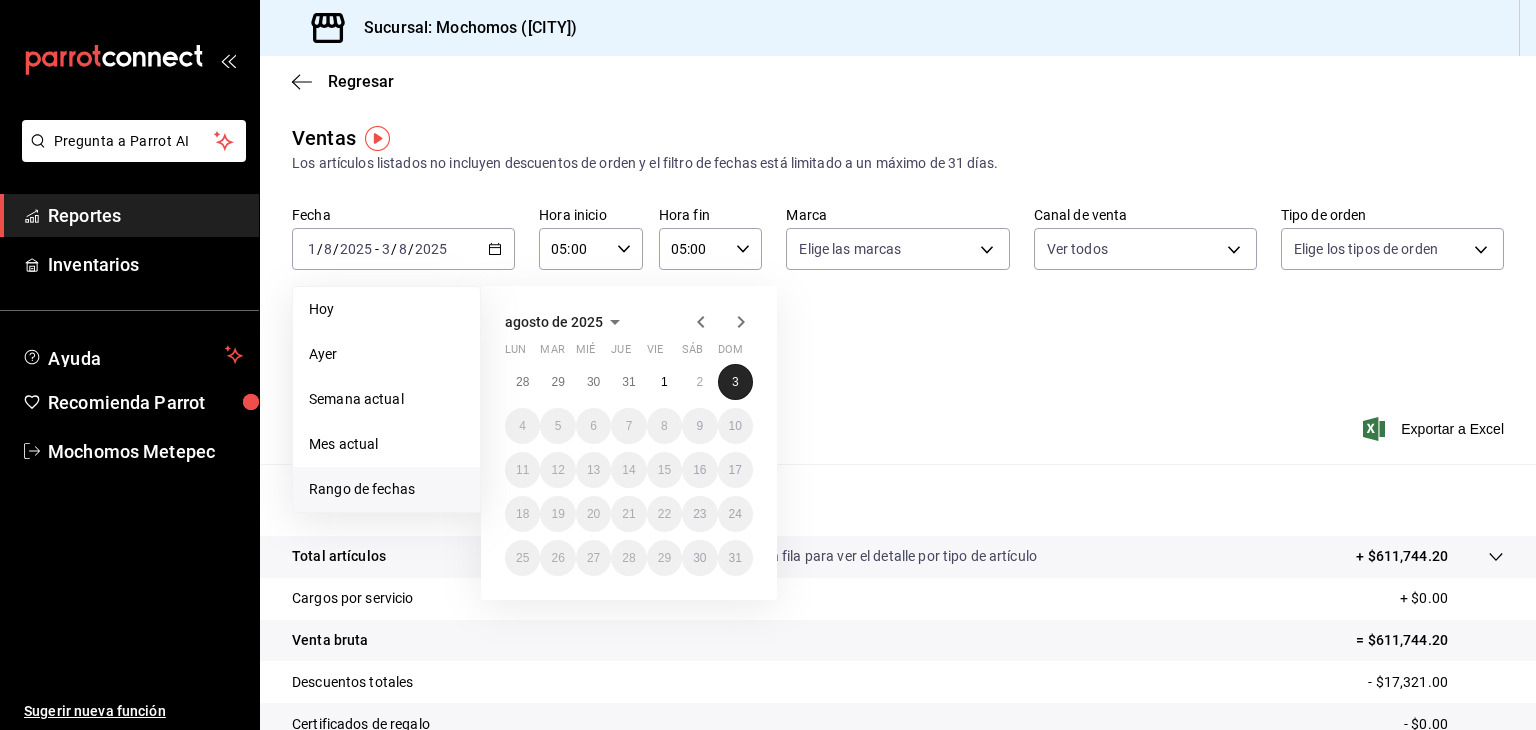 click on "3" at bounding box center [735, 382] 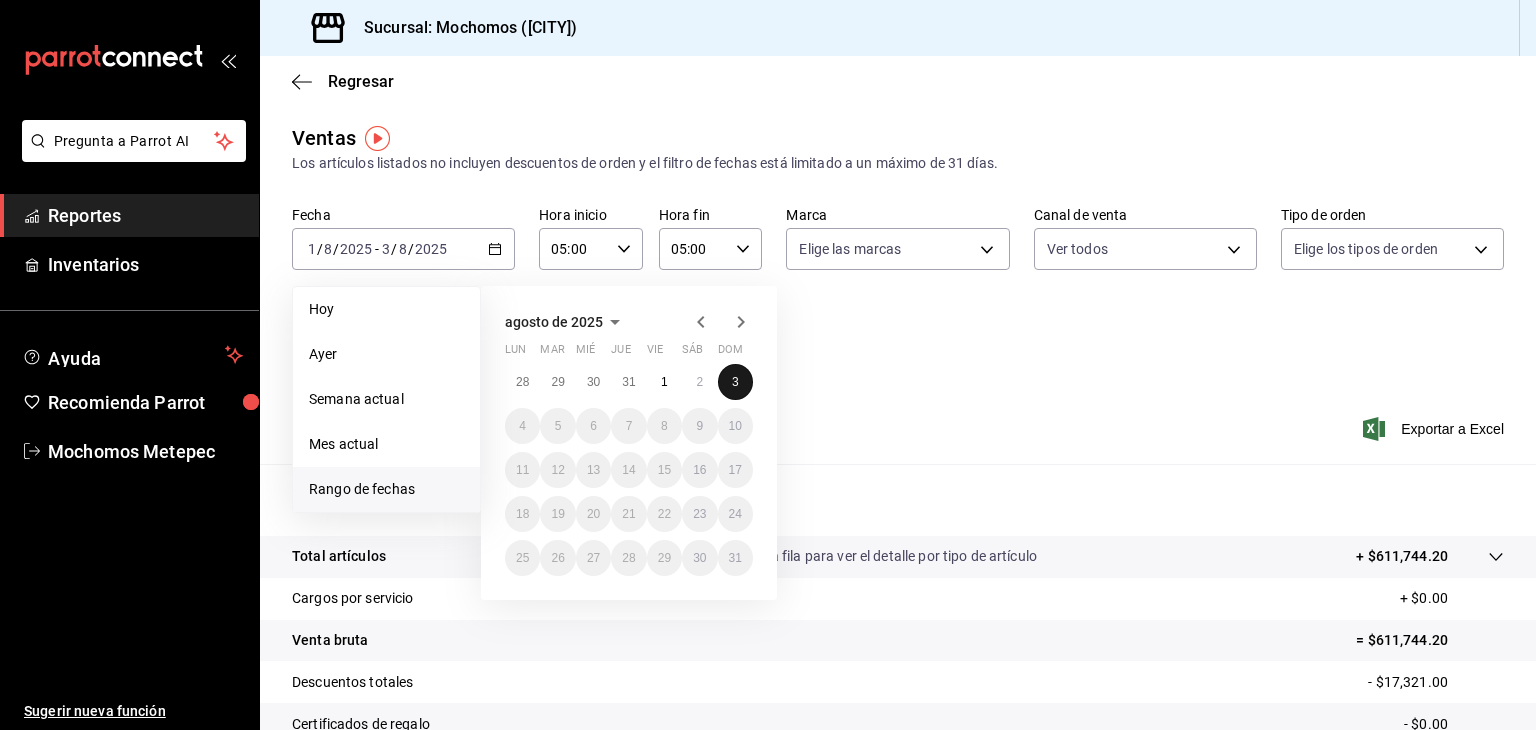 click on "3" at bounding box center [735, 382] 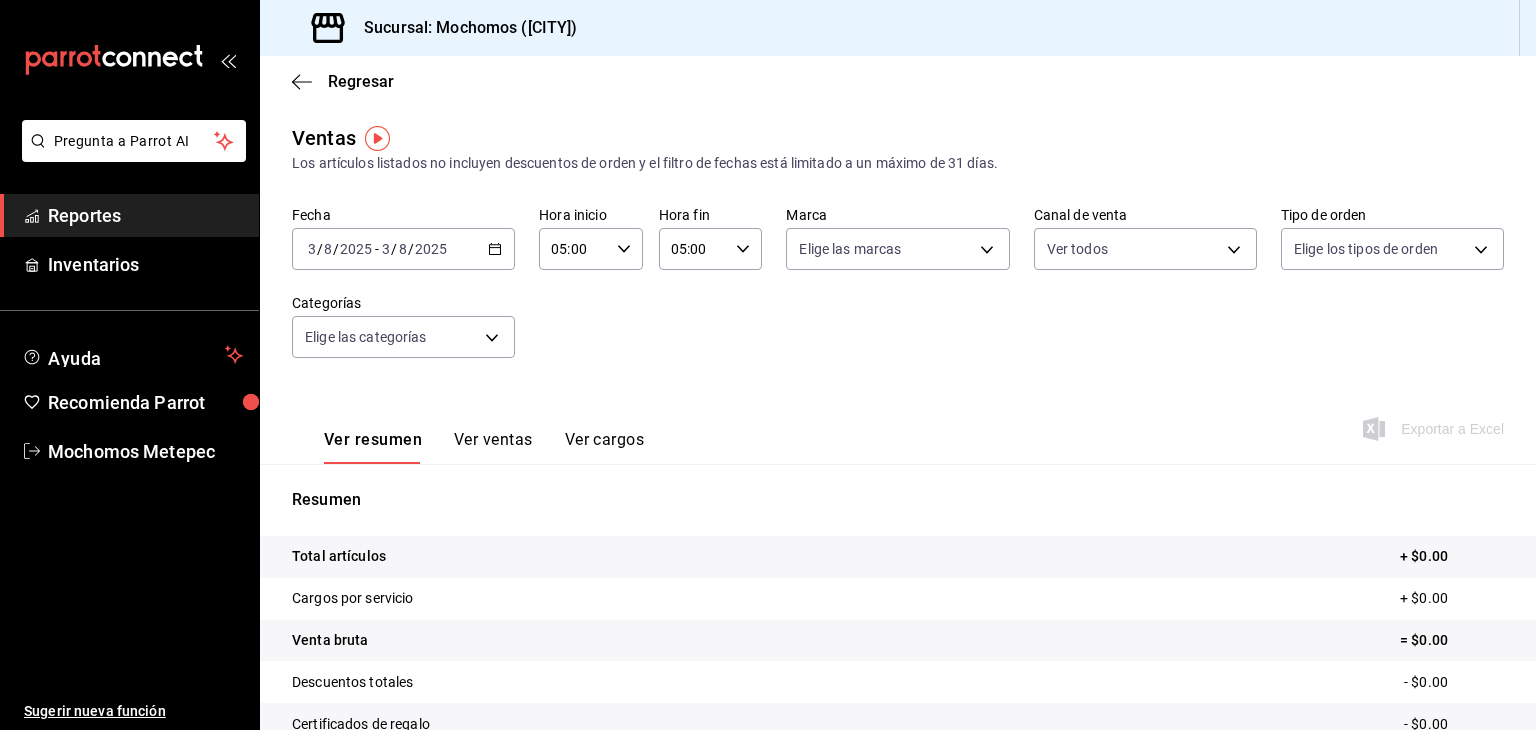 click on "05:00 Hora fin" at bounding box center [711, 249] 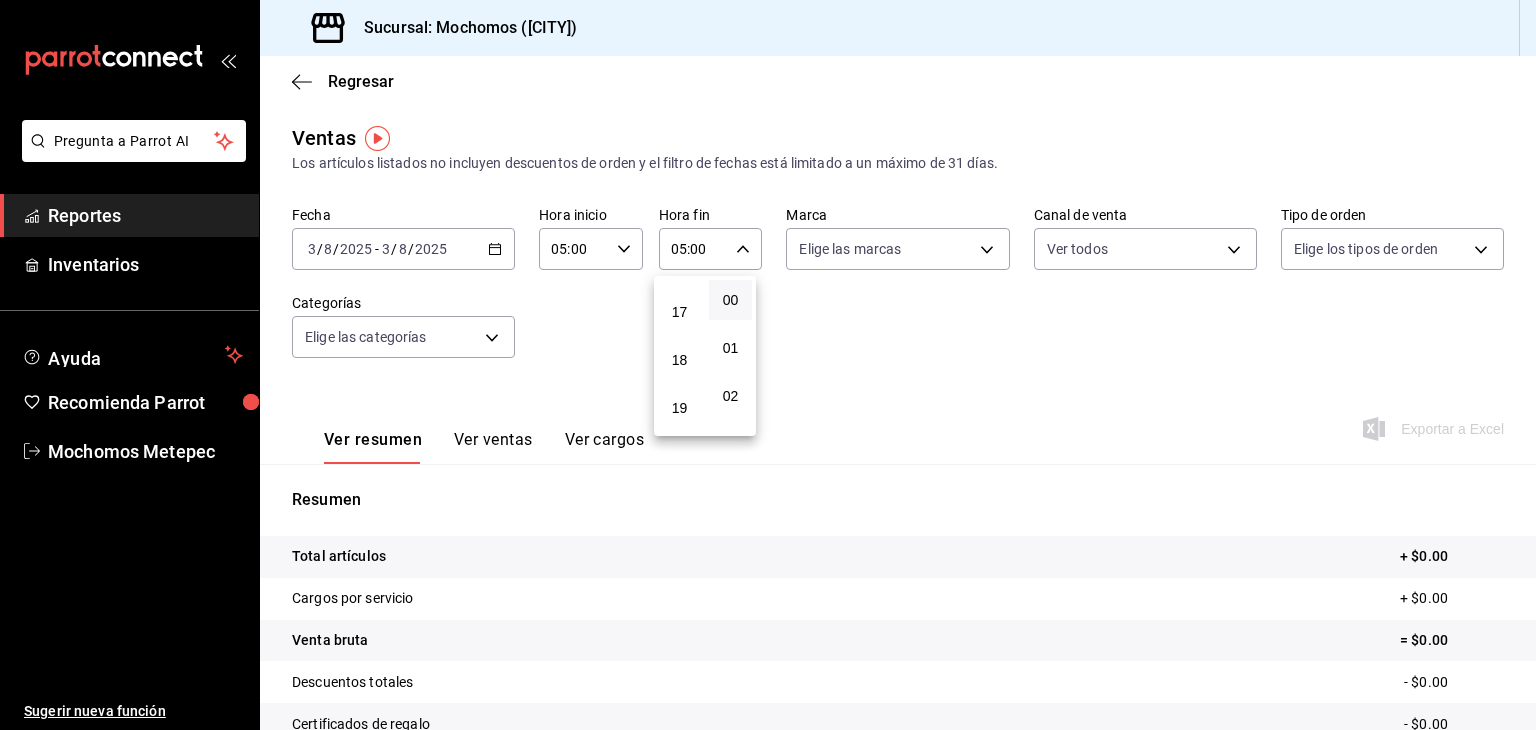 scroll, scrollTop: 1011, scrollLeft: 0, axis: vertical 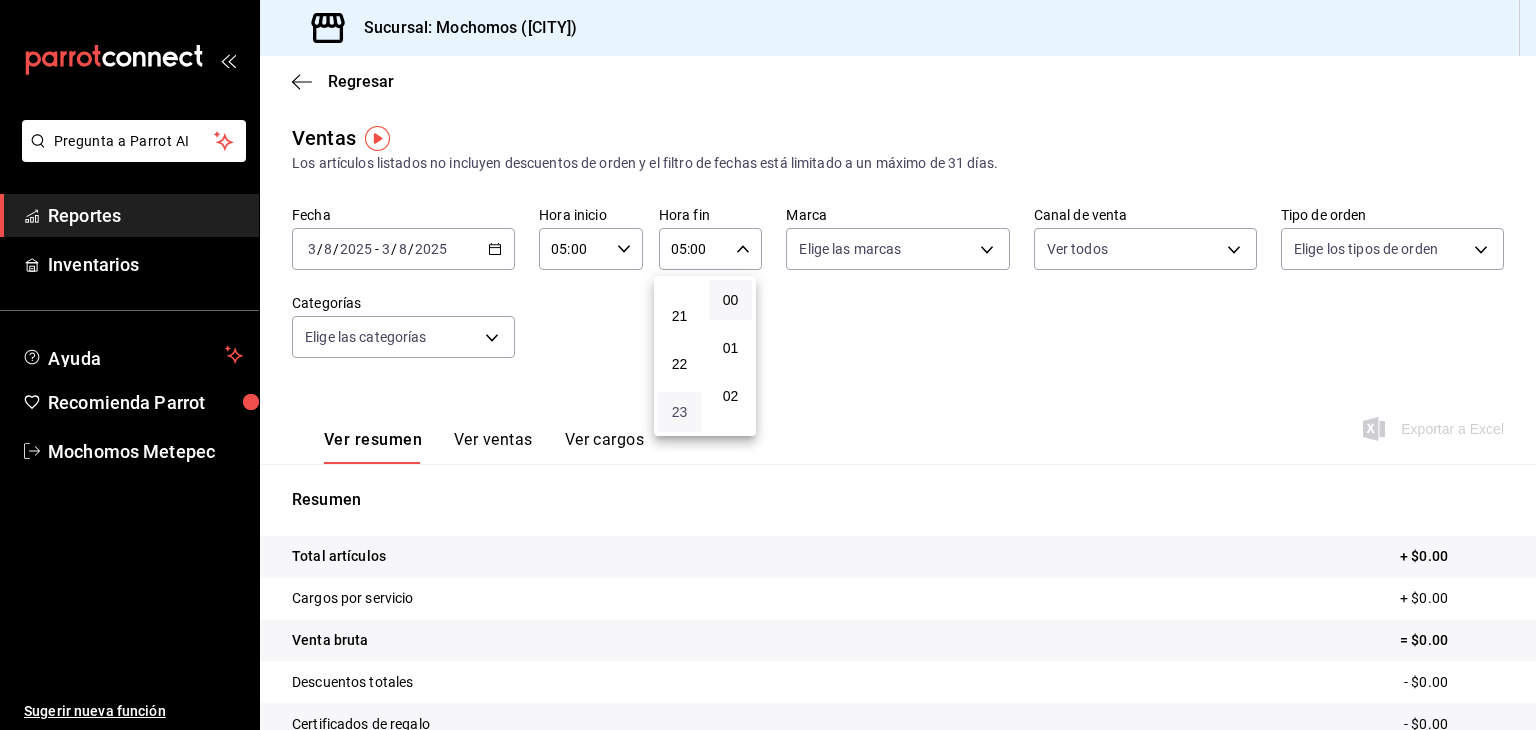 click on "23" at bounding box center [679, 412] 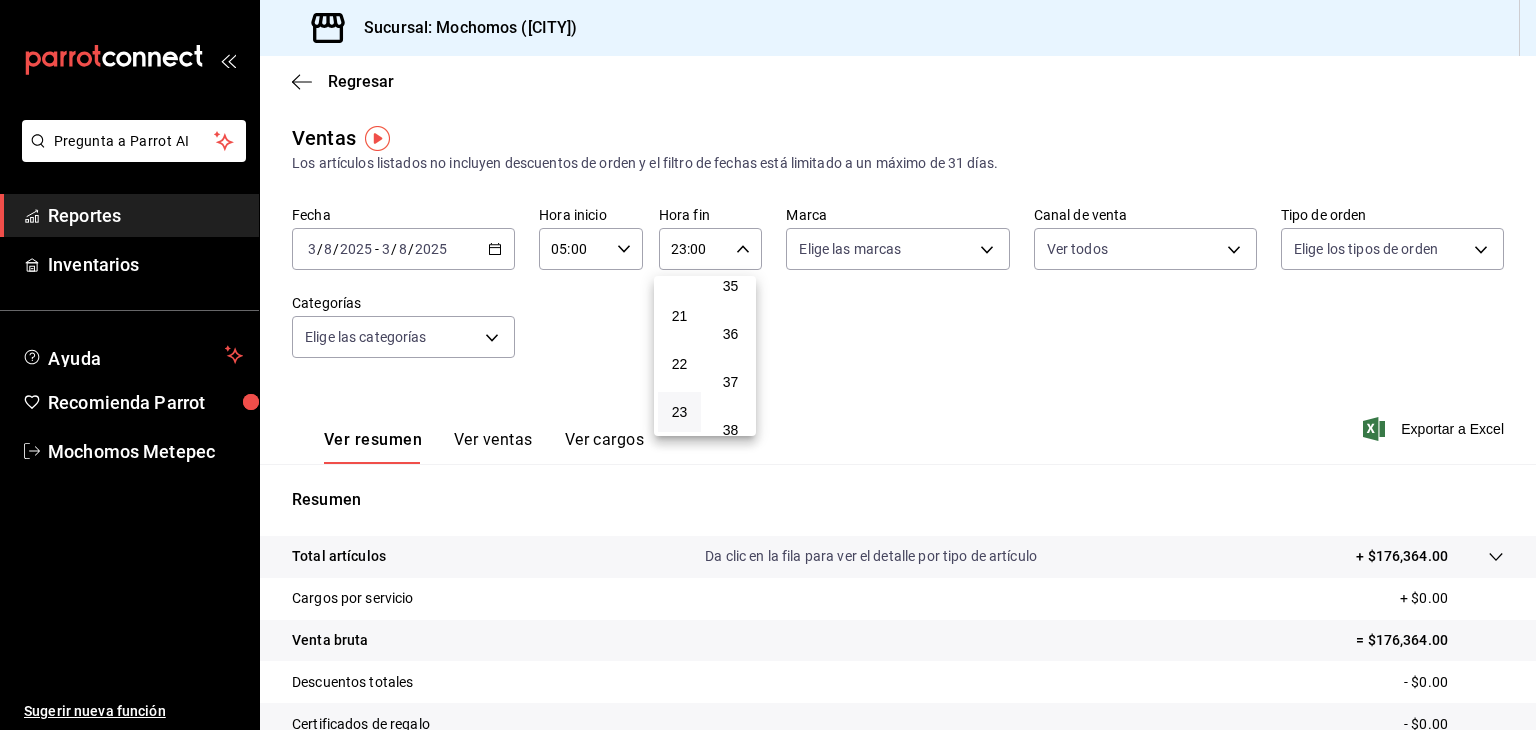 scroll, scrollTop: 1692, scrollLeft: 0, axis: vertical 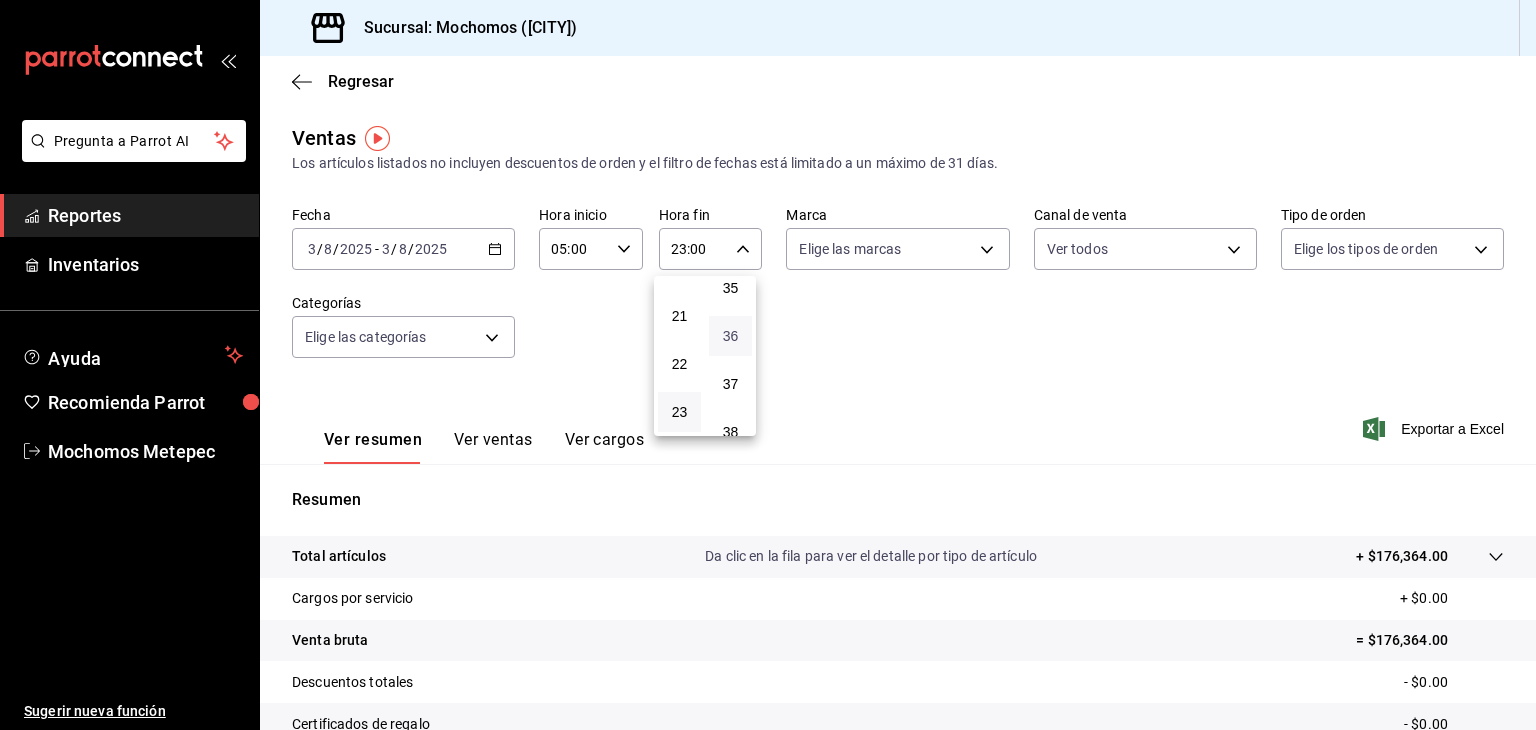 click on "36" at bounding box center [730, 336] 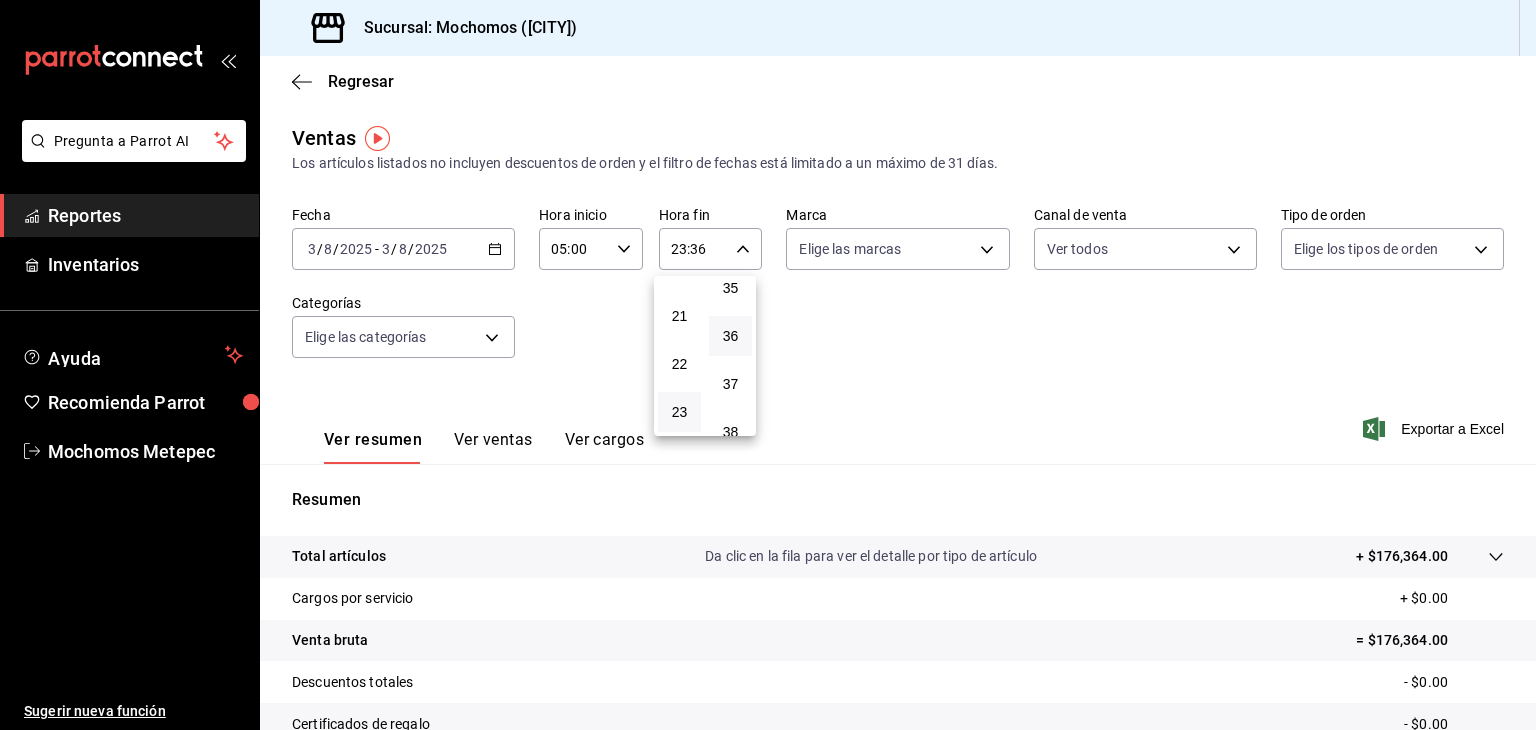click at bounding box center (768, 365) 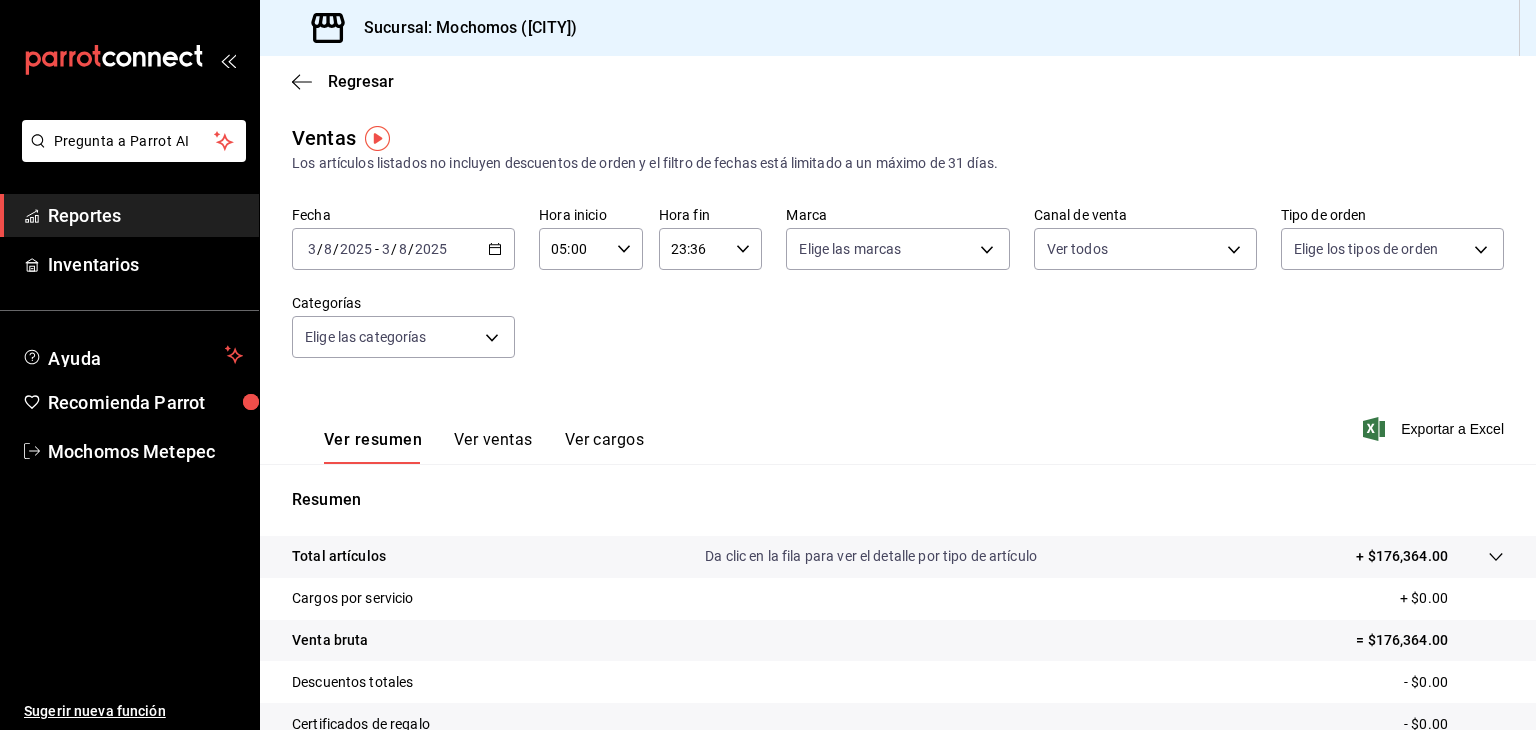 click on "Pregunta a Parrot AI Reportes   Inventarios   Ayuda Recomienda Parrot   Mochomos [CITY]   Sugerir nueva función   Sucursal: Mochomos ([CITY]) Regresar Ventas Los artículos listados no incluyen descuentos de orden y el filtro de fechas está limitado a un máximo de 31 días. Fecha [DATE] [DATE] - [DATE] [DATE] Hora inicio [TIME] Hora inicio Hora fin [TIME] Hora fin Marca Elige las marcas Canal de venta Ver todos PARROT,UBER_EATS,RAPPI,DIDI_FOOD,ONLINE Tipo de orden Elige los tipos de orden Categorías Elige las categorías Ver resumen Ver ventas Ver cargos Exportar a Excel Resumen Total artículos Da clic en la fila para ver el detalle por tipo de artículo + $176,364.00 Cargos por servicio + $0.00 Venta bruta = $176,364.00 Descuentos totales - $0.00 Certificados de regalo - $0.00 Venta total = $176,364.00 Impuestos - $24,326.07 Venta neta = $152,037.93 Pregunta a Parrot AI Reportes   Inventarios   Ayuda Recomienda Parrot   Mochomos [CITY]   Sugerir nueva función   Ver video tutorial" at bounding box center (768, 365) 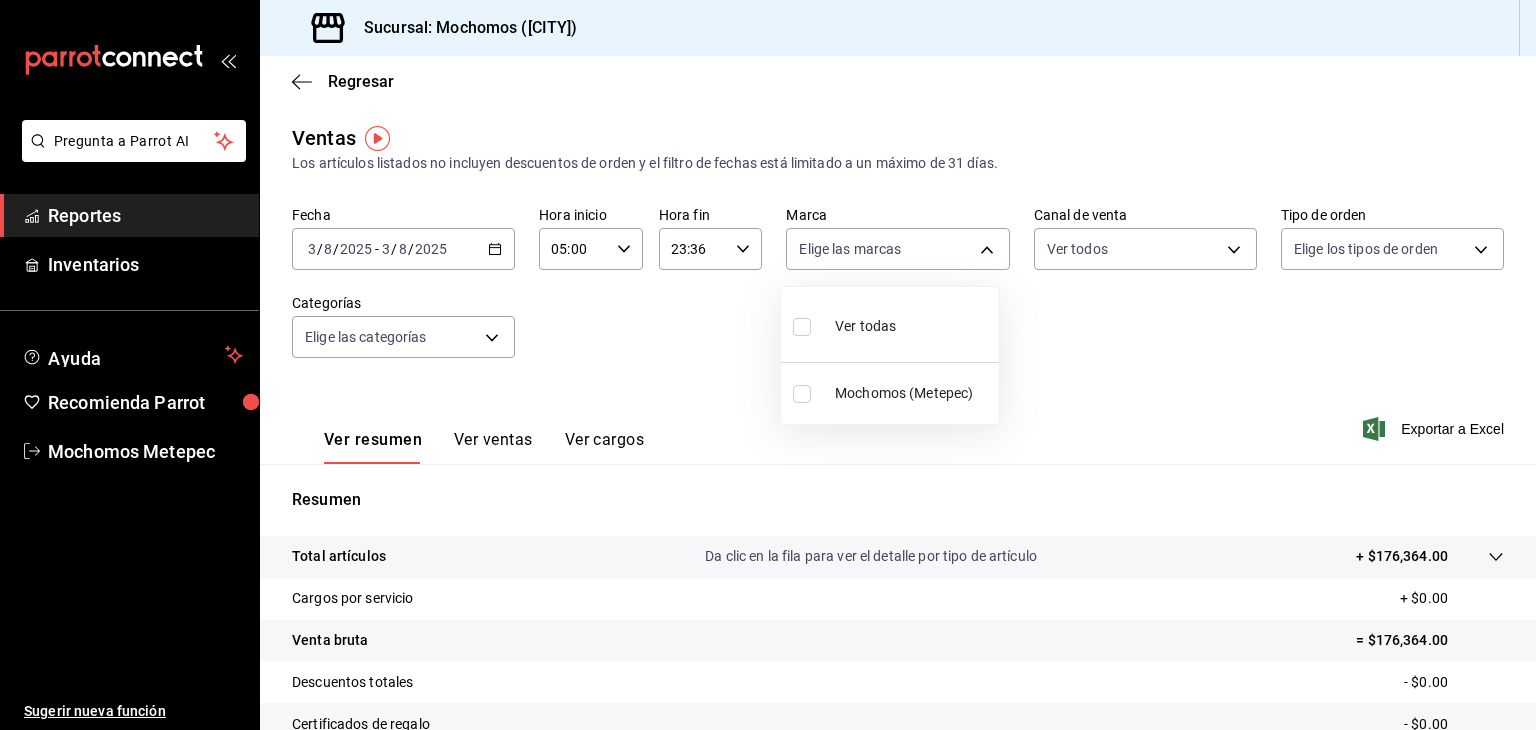 click at bounding box center [802, 327] 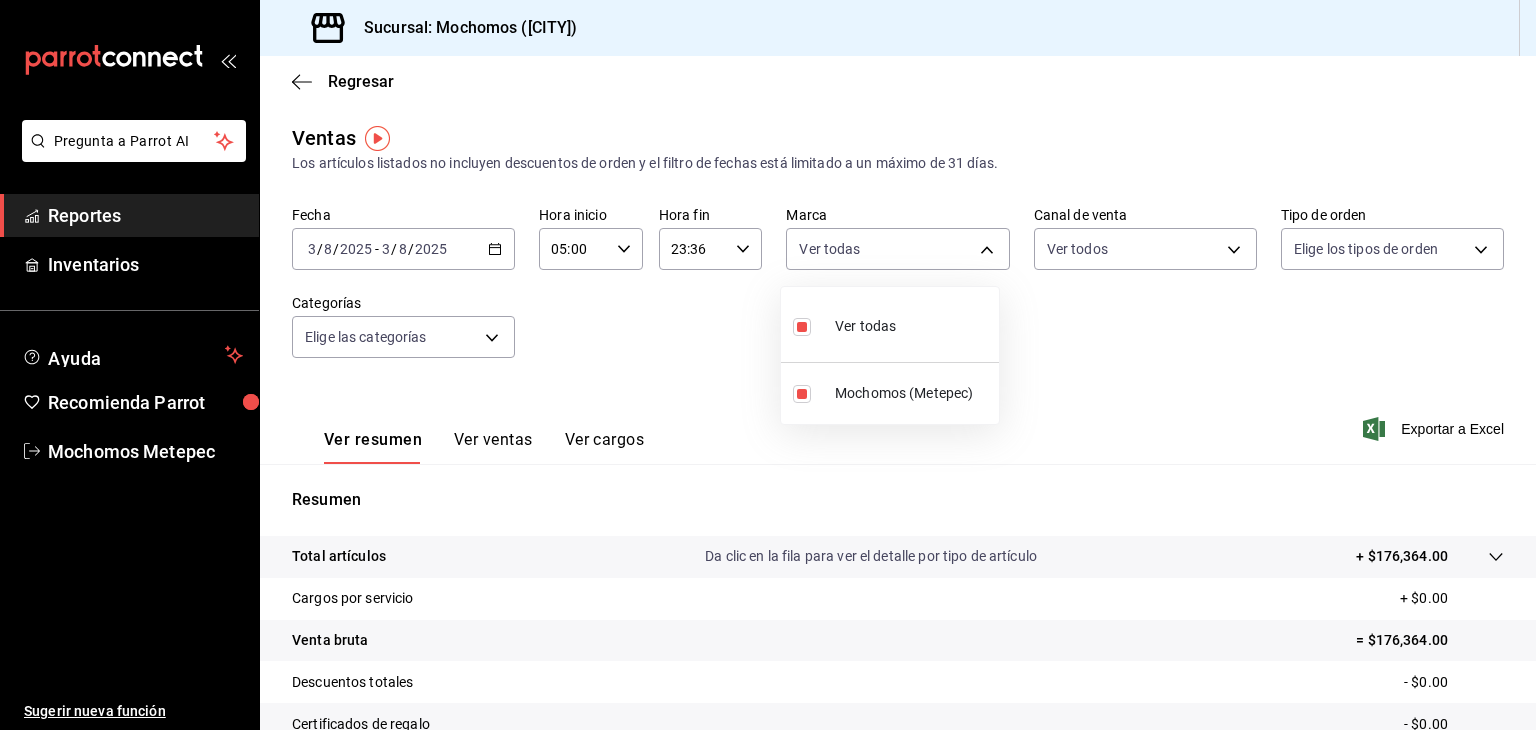 click at bounding box center (768, 365) 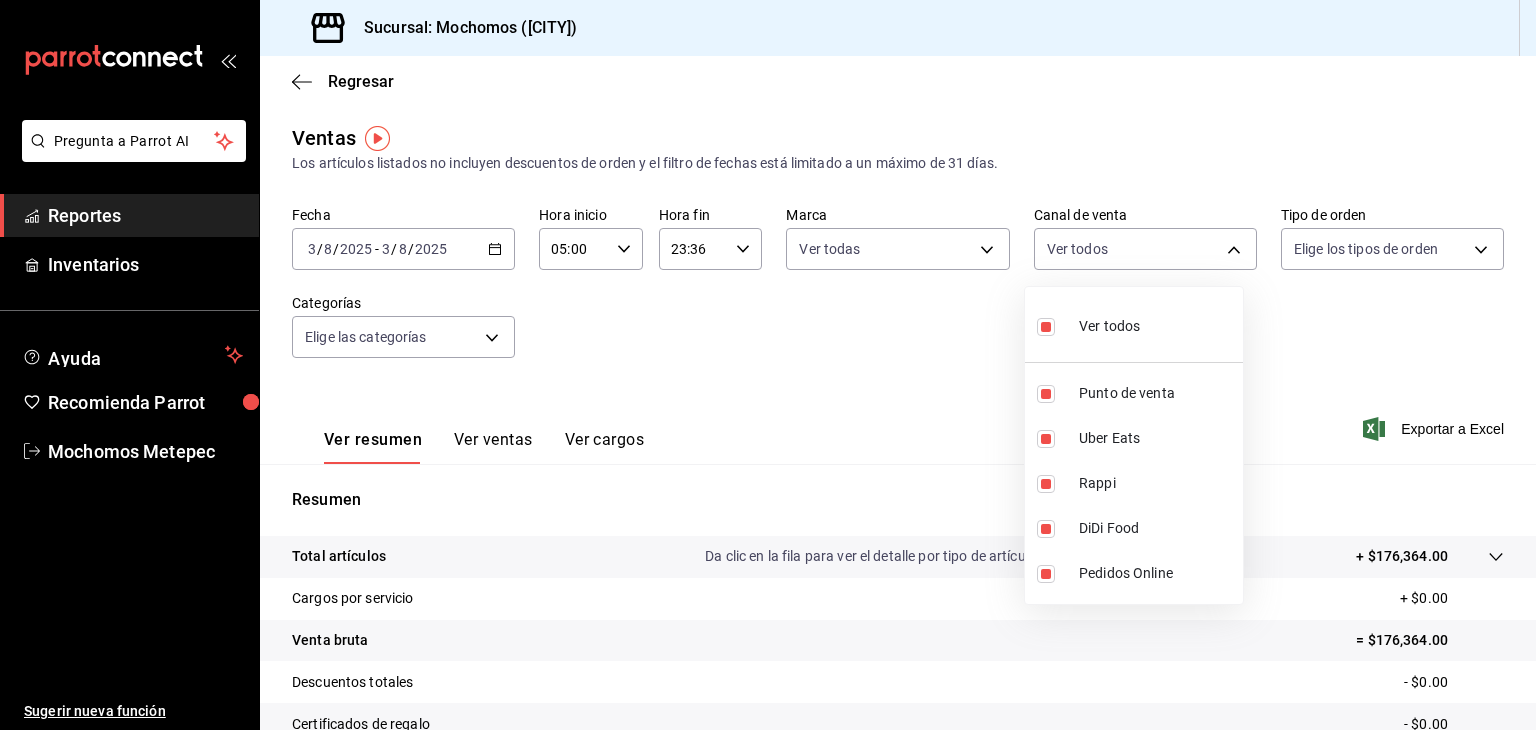 click on "Pregunta a Parrot AI Reportes   Inventarios   Ayuda Recomienda Parrot   Mochomos [CITY]   Sugerir nueva función   Sucursal: Mochomos ([CITY]) Regresar Ventas Los artículos listados no incluyen descuentos de orden y el filtro de fechas está limitado a un máximo de 31 días. Fecha [DATE] [DATE] - [DATE] [DATE] Hora inicio [TIME] Hora inicio Hora fin [TIME] Hora fin Marca Ver todas 2365f74e-aa6b-4392-bdf2-72765591bddf Canal de venta Ver todos PARROT,UBER_EATS,RAPPI,DIDI_FOOD,ONLINE Tipo de orden Elige los tipos de orden Categorías Elige las categorías Ver resumen Ver ventas Ver cargos Exportar a Excel Resumen Total artículos Da clic en la fila para ver el detalle por tipo de artículo + $176,364.00 Cargos por servicio + $0.00 Venta bruta = $176,364.00 Descuentos totales - $0.00 Certificados de regalo - $0.00 Venta total = $176,364.00 Impuestos - $24,326.07 Venta neta = $152,037.93 Pregunta a Parrot AI Reportes   Inventarios   Ayuda Recomienda Parrot   Mochomos [CITY]     Ir a video" at bounding box center [768, 365] 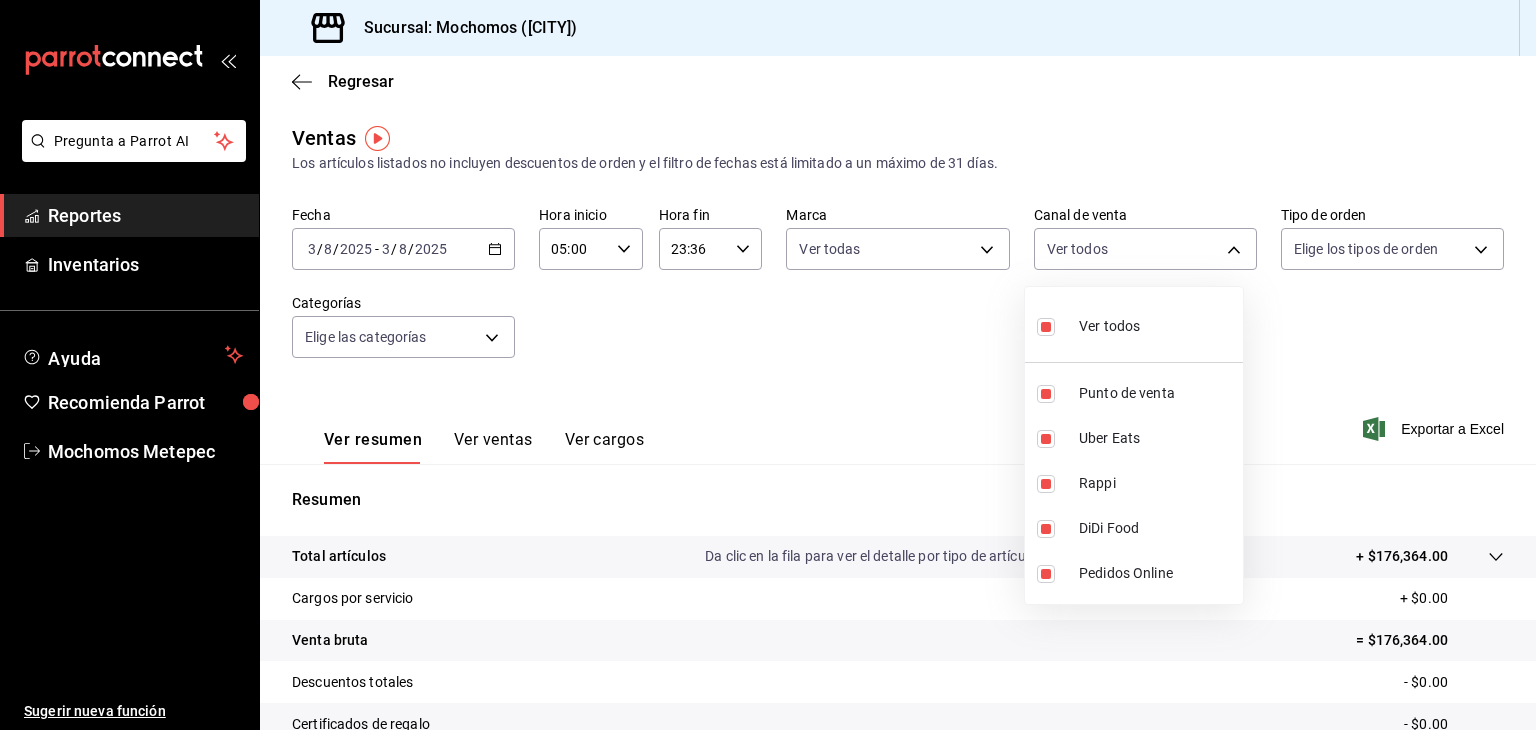click at bounding box center (768, 365) 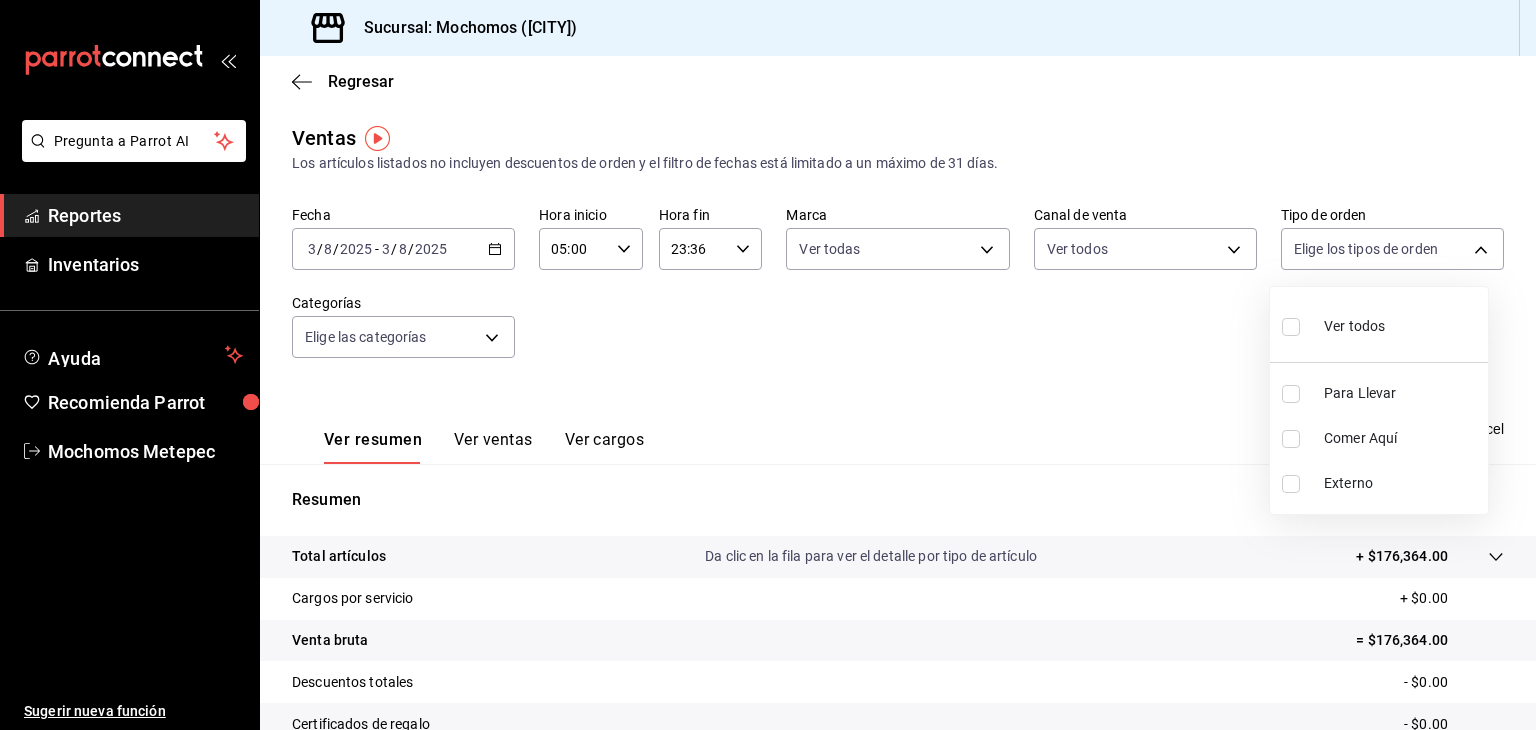 click on "Pregunta a Parrot AI Reportes   Inventarios   Ayuda Recomienda Parrot   Mochomos [CITY]   Sugerir nueva función   Sucursal: Mochomos ([CITY]) Regresar Ventas Los artículos listados no incluyen descuentos de orden y el filtro de fechas está limitado a un máximo de 31 días. Fecha [DATE] [DATE] - [DATE] [DATE] Hora inicio [TIME] Hora inicio Hora fin [TIME] Hora fin Marca Ver todas 2365f74e-aa6b-4392-bdf2-72765591bddf Canal de venta Ver todos PARROT,UBER_EATS,RAPPI,DIDI_FOOD,ONLINE Tipo de orden Elige los tipos de orden Categorías Elige las categorías Ver resumen Ver ventas Ver cargos Exportar a Excel Resumen Total artículos Da clic en la fila para ver el detalle por tipo de artículo + $176,364.00 Cargos por servicio + $0.00 Venta bruta = $176,364.00 Descuentos totales - $0.00 Certificados de regalo - $0.00 Venta total = $176,364.00 Impuestos - $24,326.07 Venta neta = $152,037.93 Pregunta a Parrot AI Reportes   Inventarios   Ayuda Recomienda Parrot   Mochomos [CITY]     Ir a video" at bounding box center (768, 365) 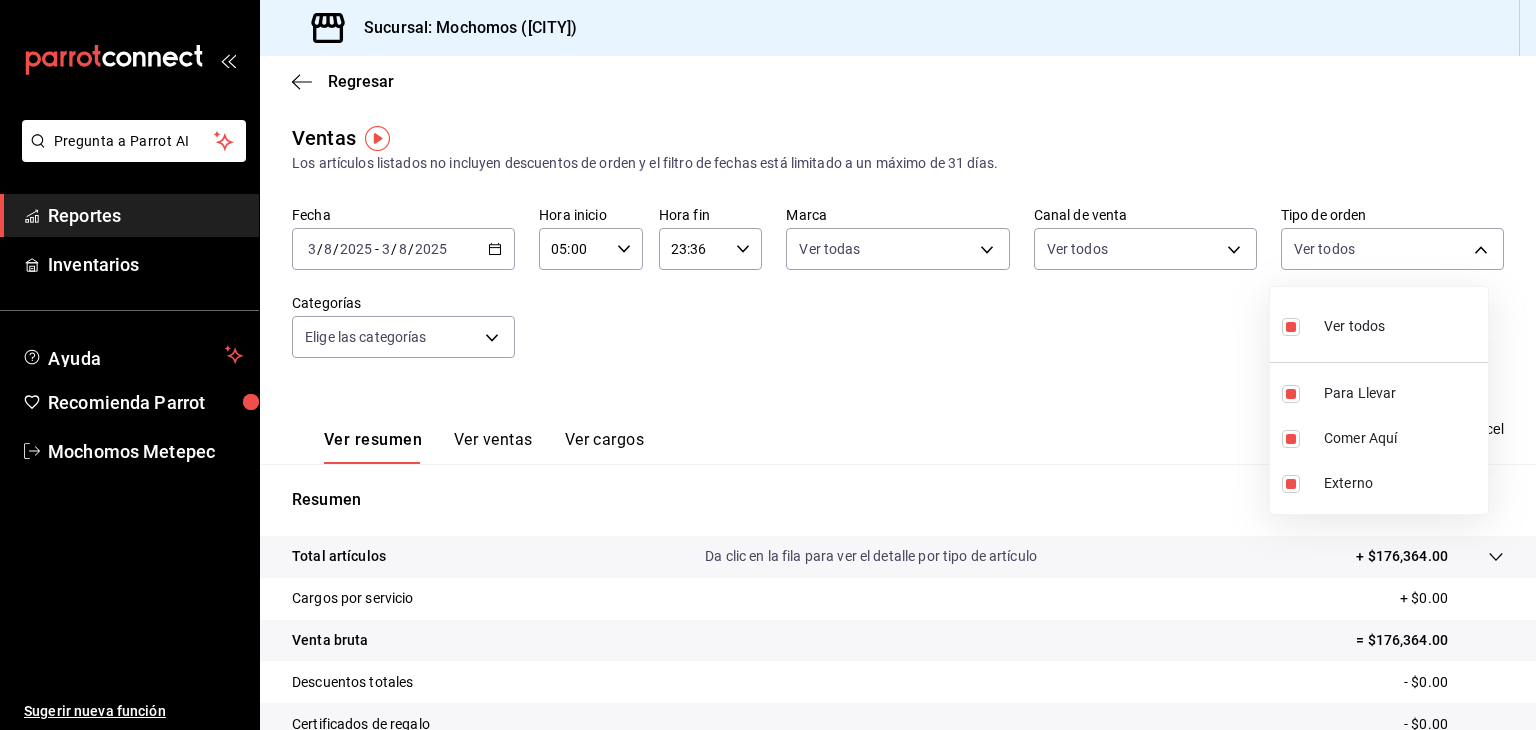 click at bounding box center (768, 365) 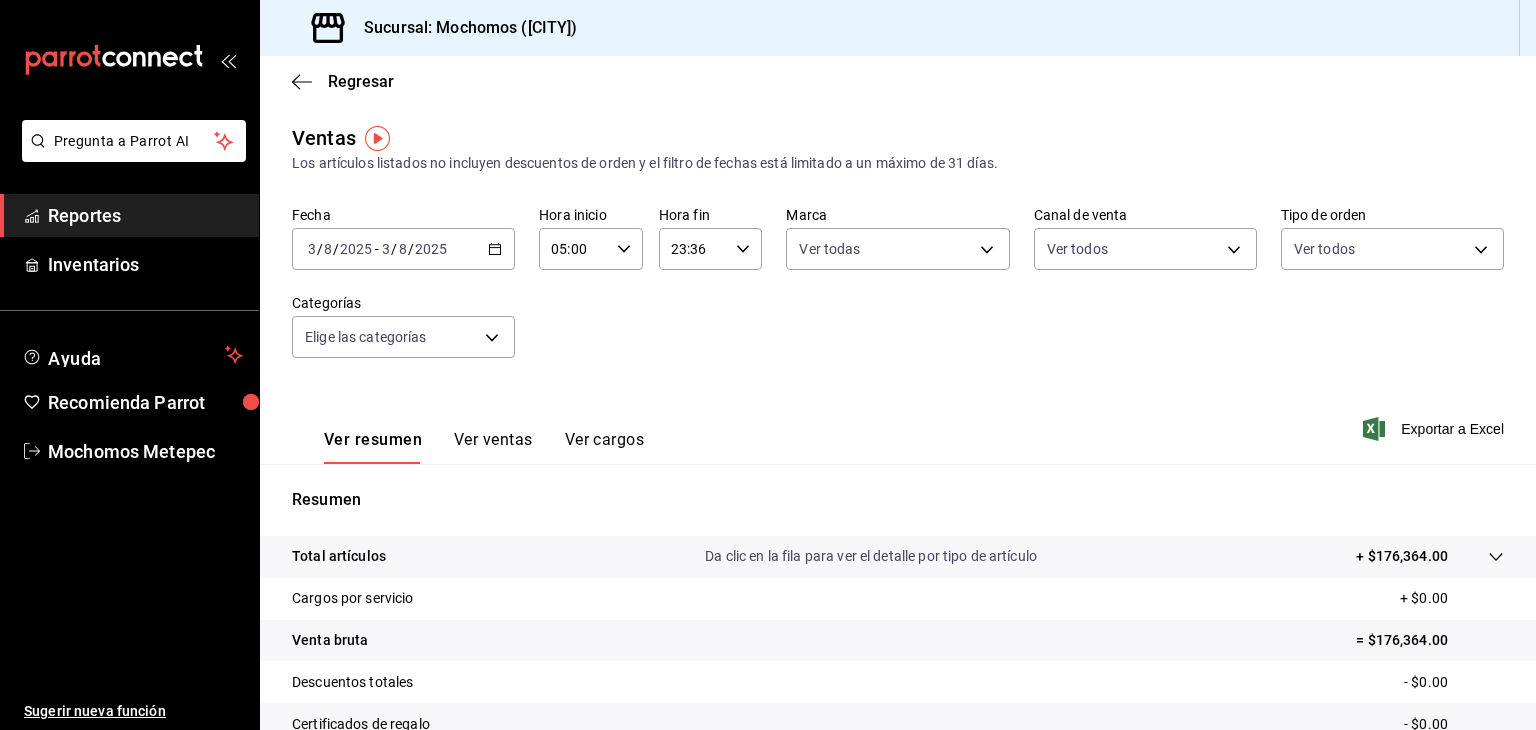 click on "Pregunta a Parrot AI Reportes   Inventarios   Ayuda Recomienda Parrot   Mochomos [CITY]   Sugerir nueva función   Sucursal: Mochomos ([CITY]) Regresar Ventas Los artículos listados no incluyen descuentos de orden y el filtro de fechas está limitado a un máximo de 31 días. Fecha [DATE] [DATE] - [DATE] [DATE] Hora inicio [TIME] Hora inicio Hora fin [TIME] Hora fin Marca Ver todas 2365f74e-aa6b-4392-bdf2-72765591bddf Canal de venta Ver todos PARROT,UBER_EATS,RAPPI,DIDI_FOOD,ONLINE Tipo de orden Ver todos 3a236ed8-2e24-47ca-8e59-ead494492482,da8509e8-5fca-4f62-958e-973104937870,EXTERNAL Categorías Elige las categorías Ver resumen Ver ventas Ver cargos Exportar a Excel Resumen Total artículos Da clic en la fila para ver el detalle por tipo de artículo + $176,364.00 Cargos por servicio + $0.00 Venta bruta = $176,364.00 Descuentos totales - $0.00 Certificados de regalo - $0.00 Venta total = $176,364.00 Impuestos - $24,326.07 Venta neta = $152,037.93 Pregunta a Parrot AI Reportes" at bounding box center [768, 365] 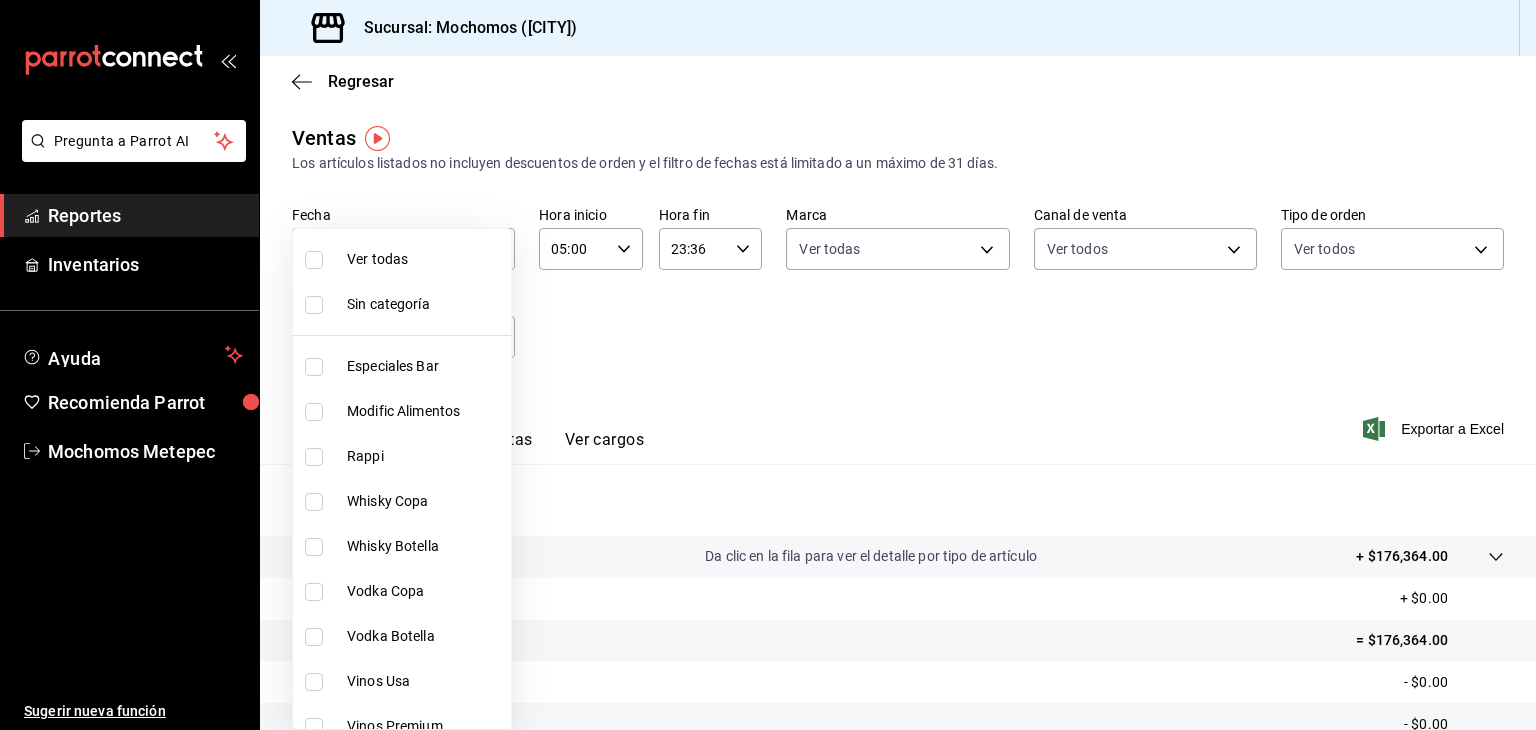 click at bounding box center [314, 260] 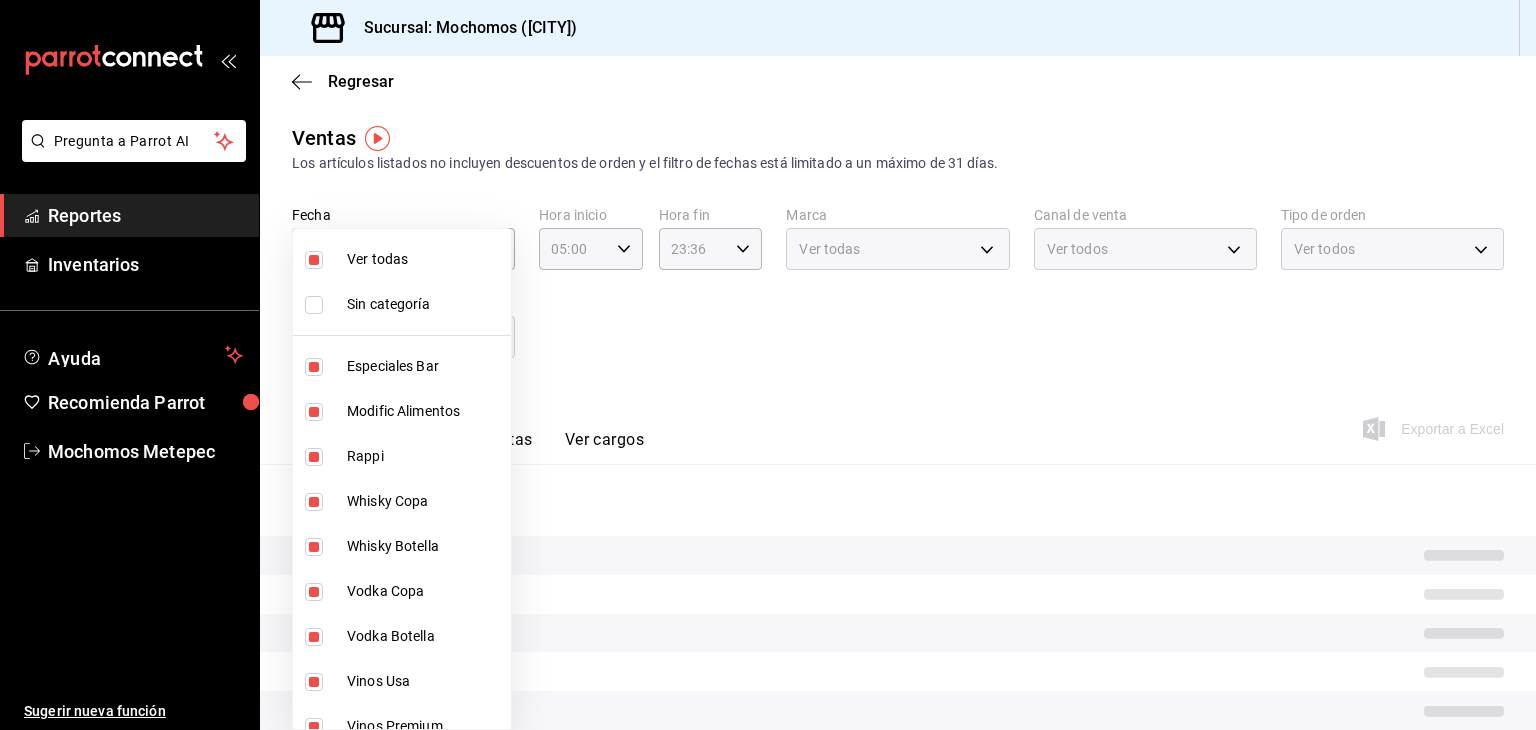 click at bounding box center (768, 365) 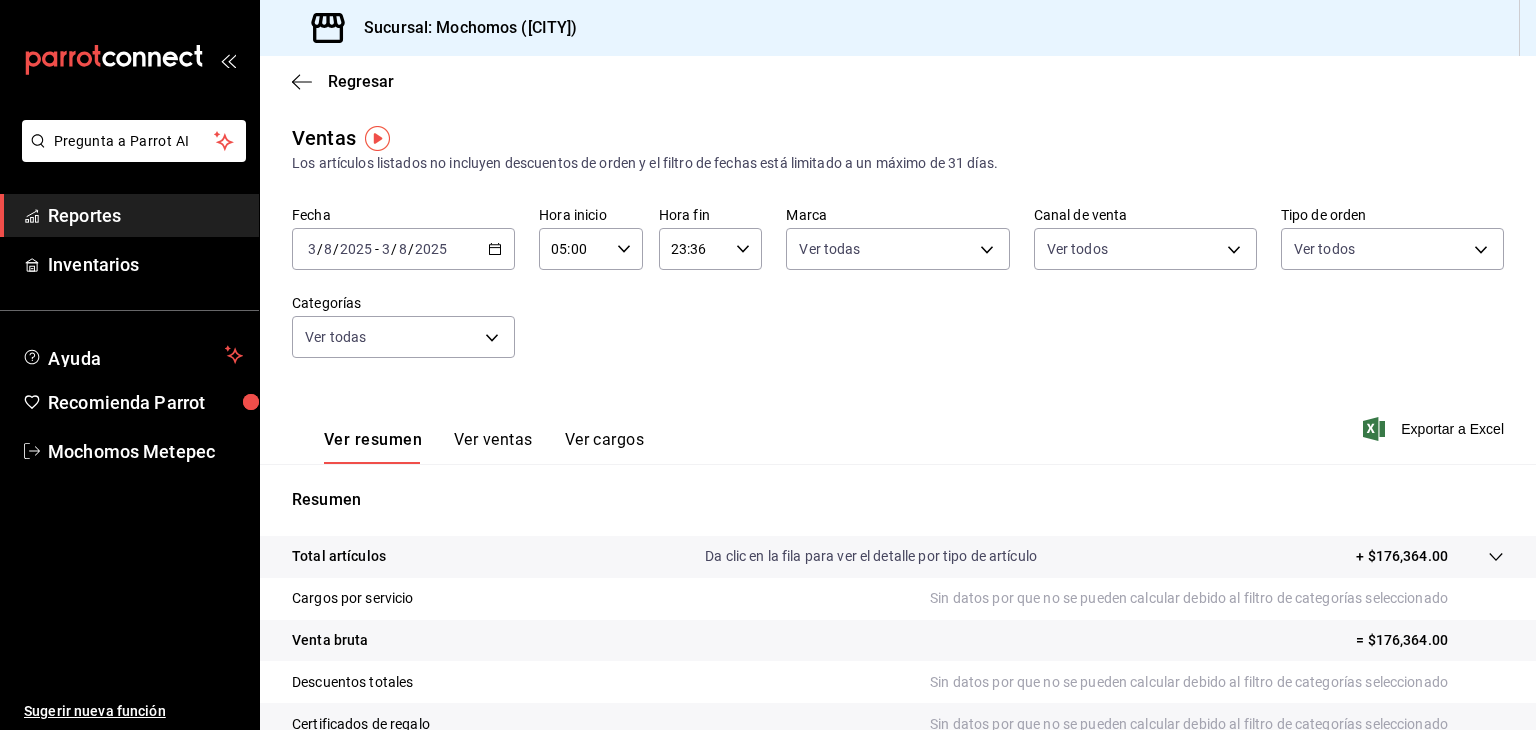 click on "2025-08-03 3 / 8 / 2025 - 2025-08-03 3 / 8 / 2025" at bounding box center [403, 249] 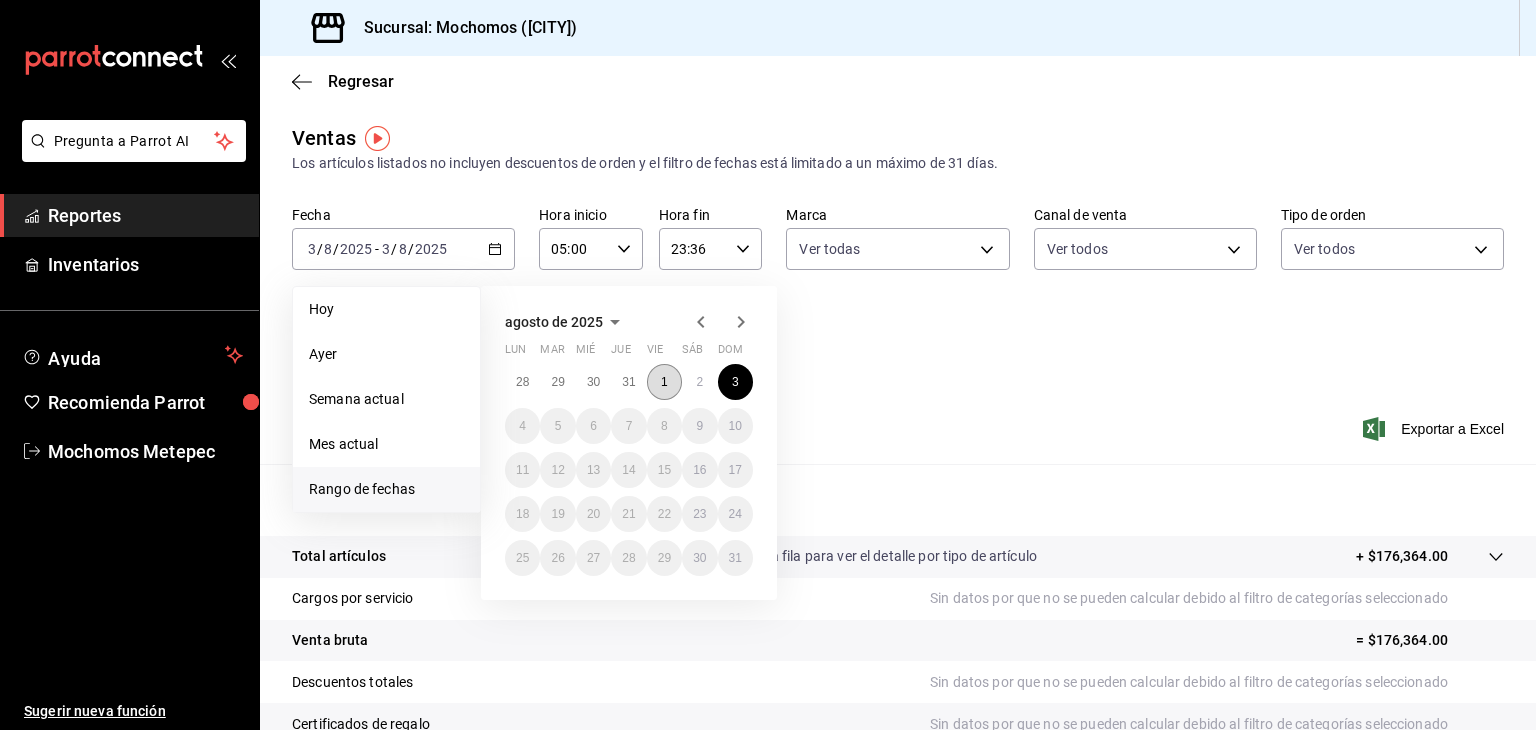 click on "1" at bounding box center (664, 382) 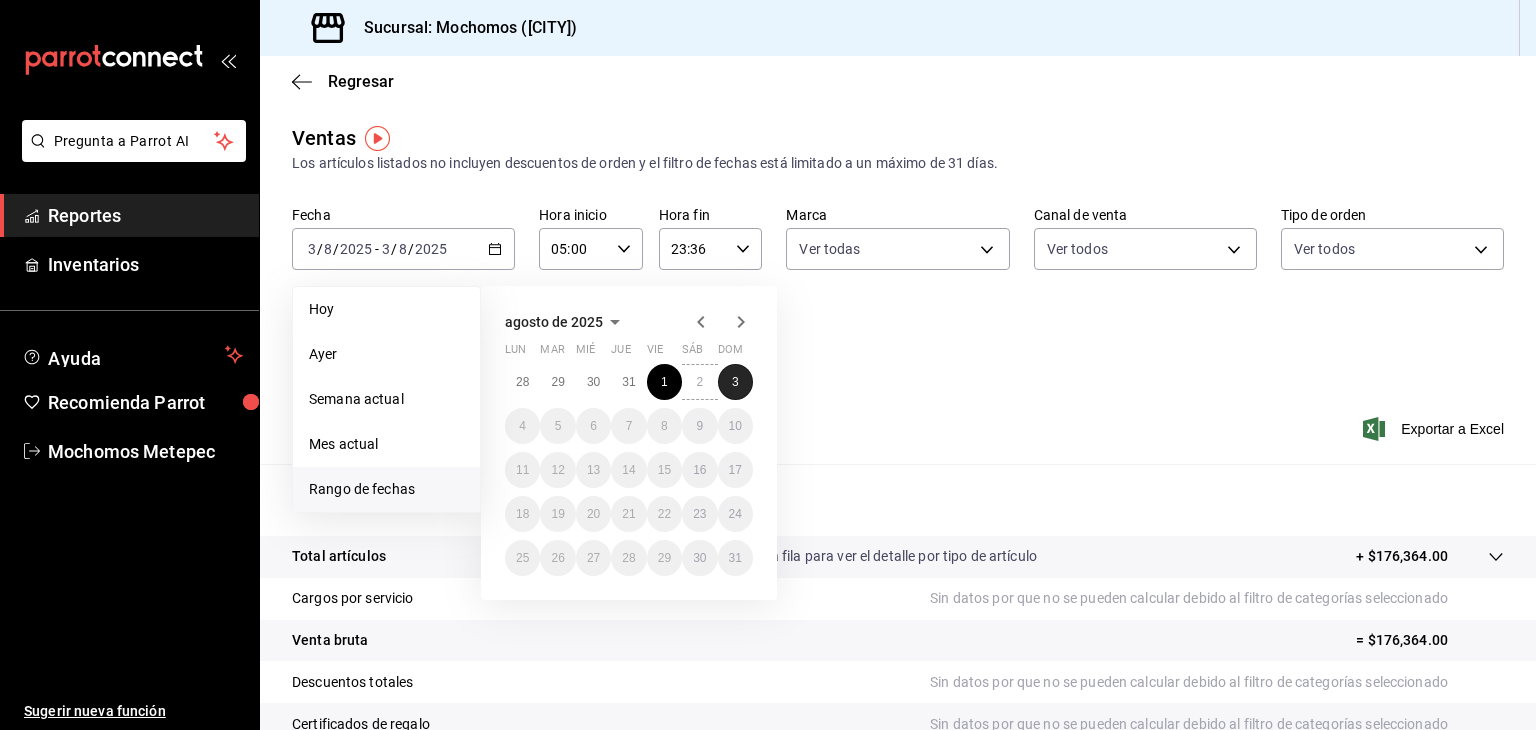 click on "3" at bounding box center (735, 382) 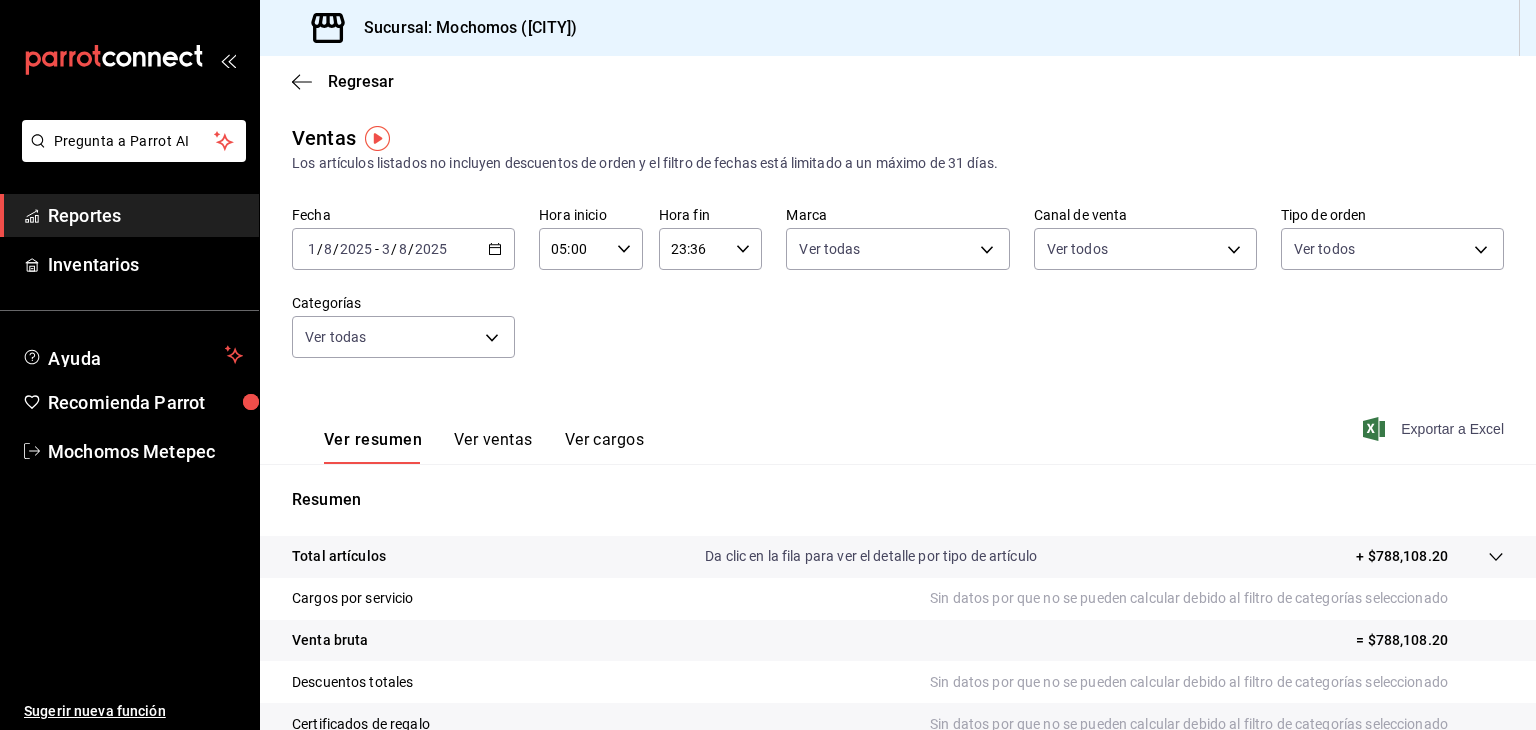 click on "Exportar a Excel" at bounding box center (1435, 429) 